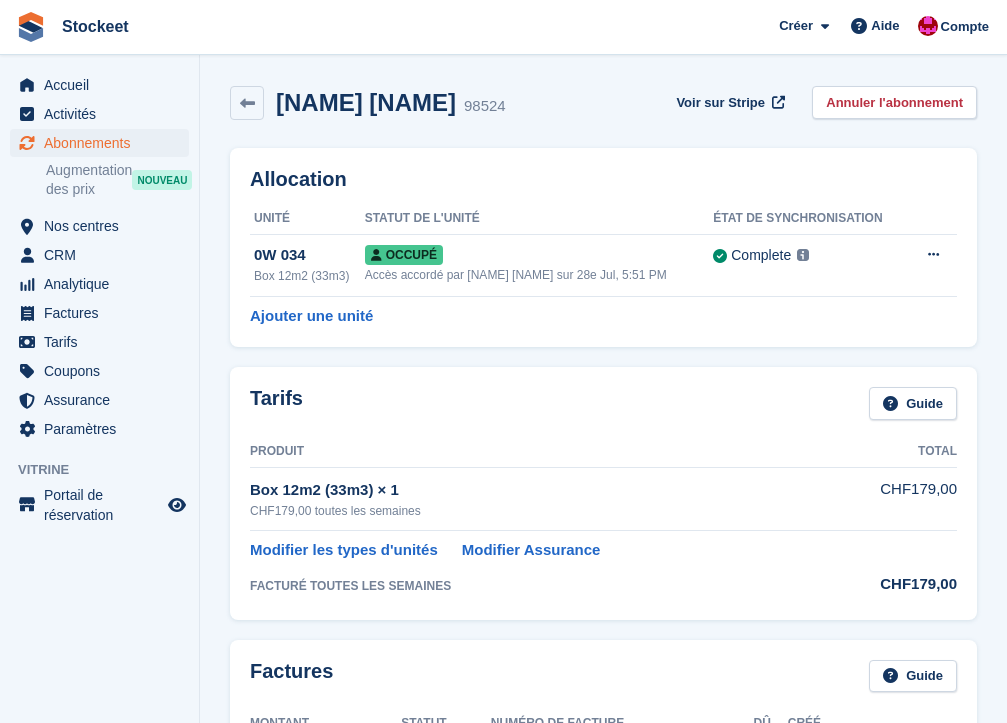 scroll, scrollTop: 0, scrollLeft: 0, axis: both 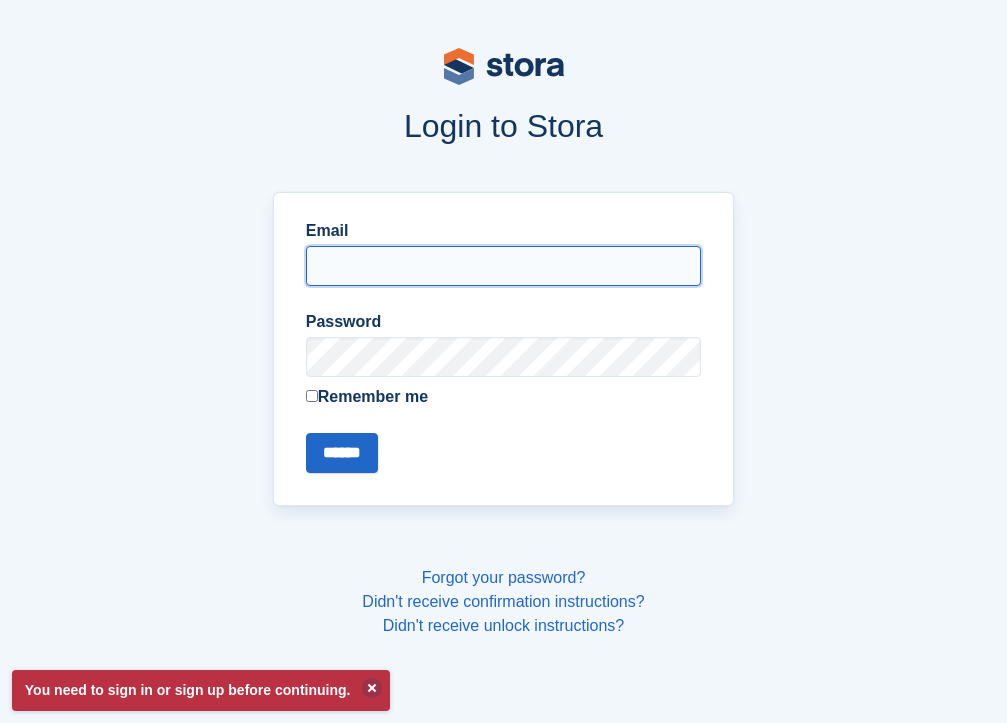 type on "**********" 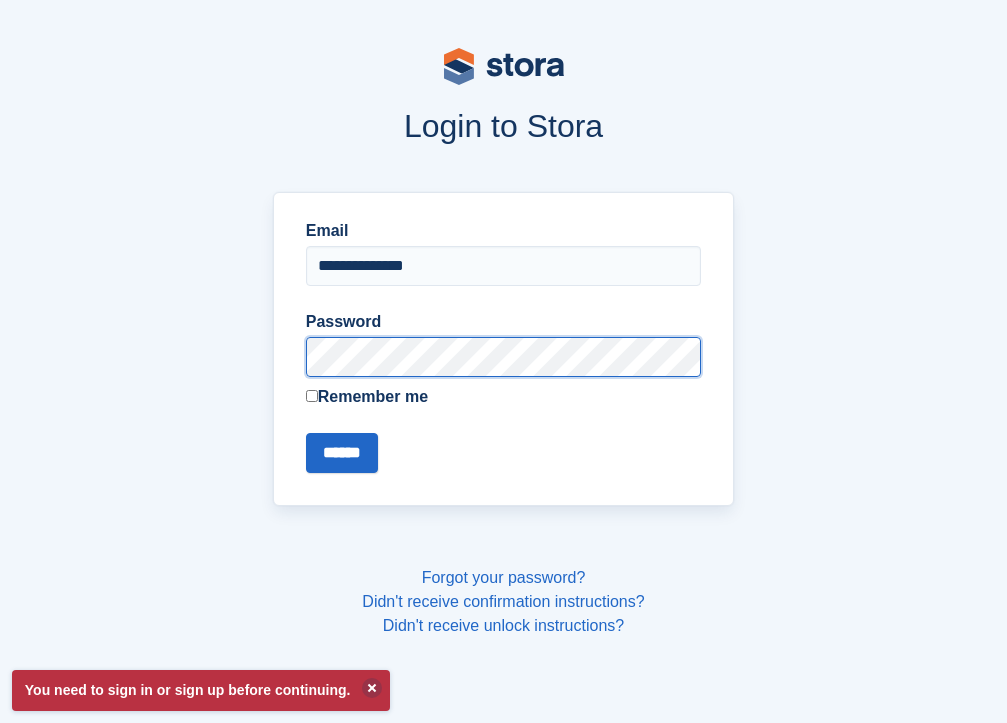 click on "******" at bounding box center (342, 453) 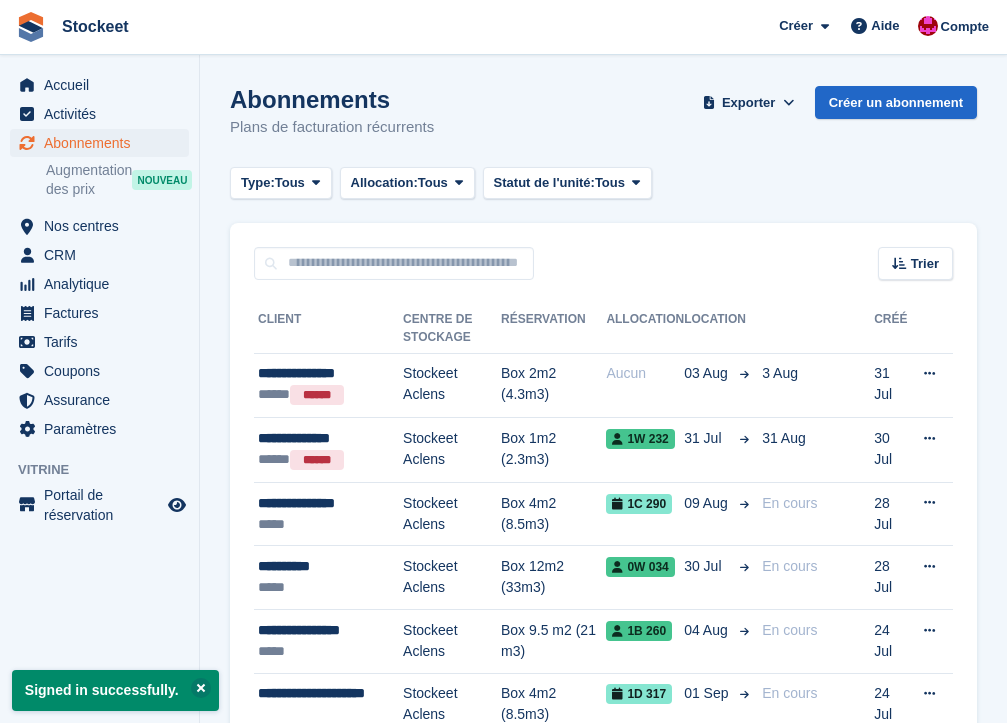 scroll, scrollTop: 0, scrollLeft: 0, axis: both 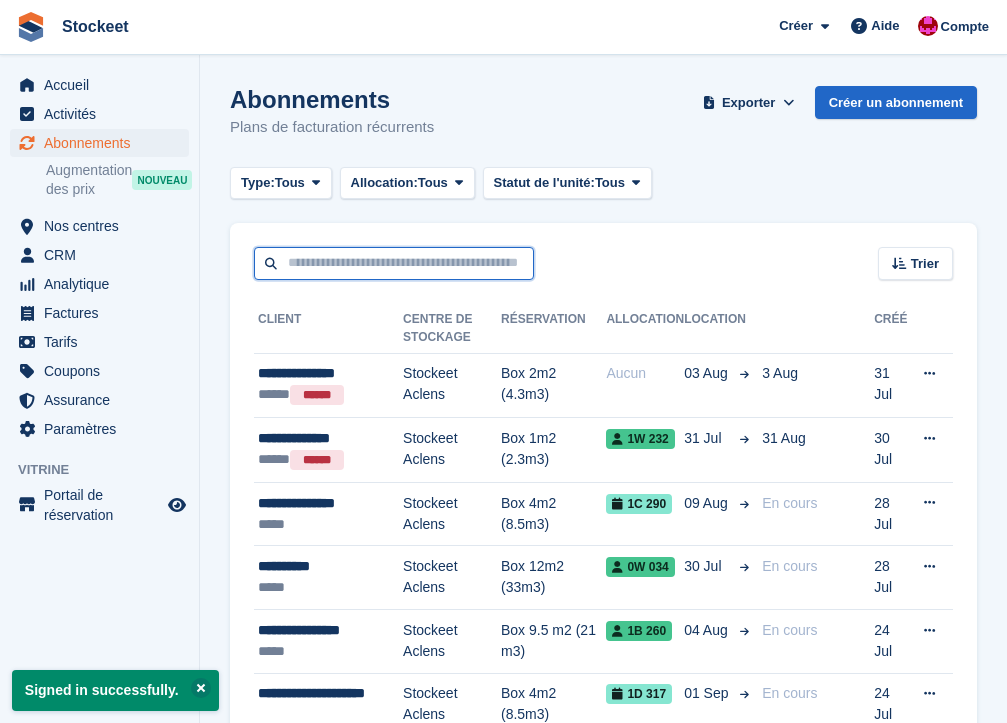 click at bounding box center [394, 263] 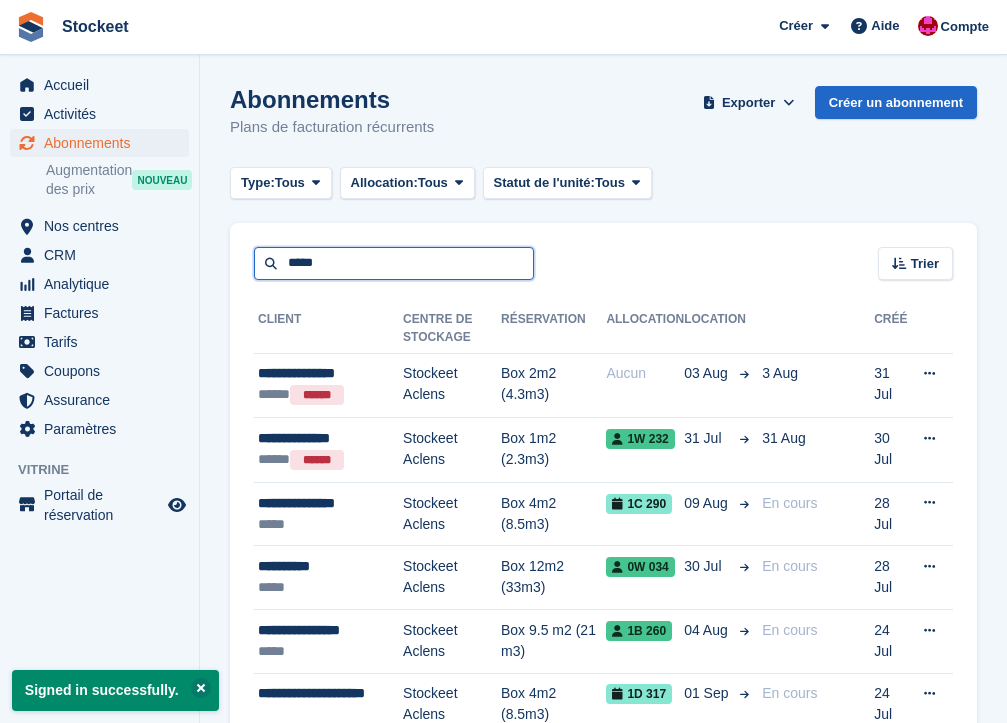 type on "*****" 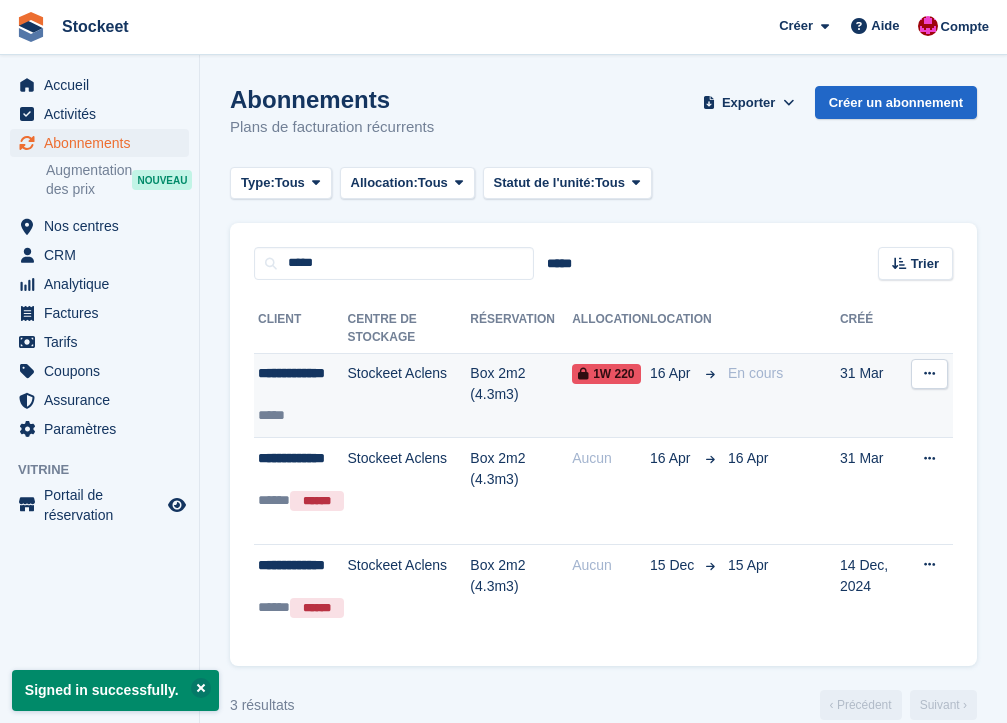 click on "**********" at bounding box center (303, 384) 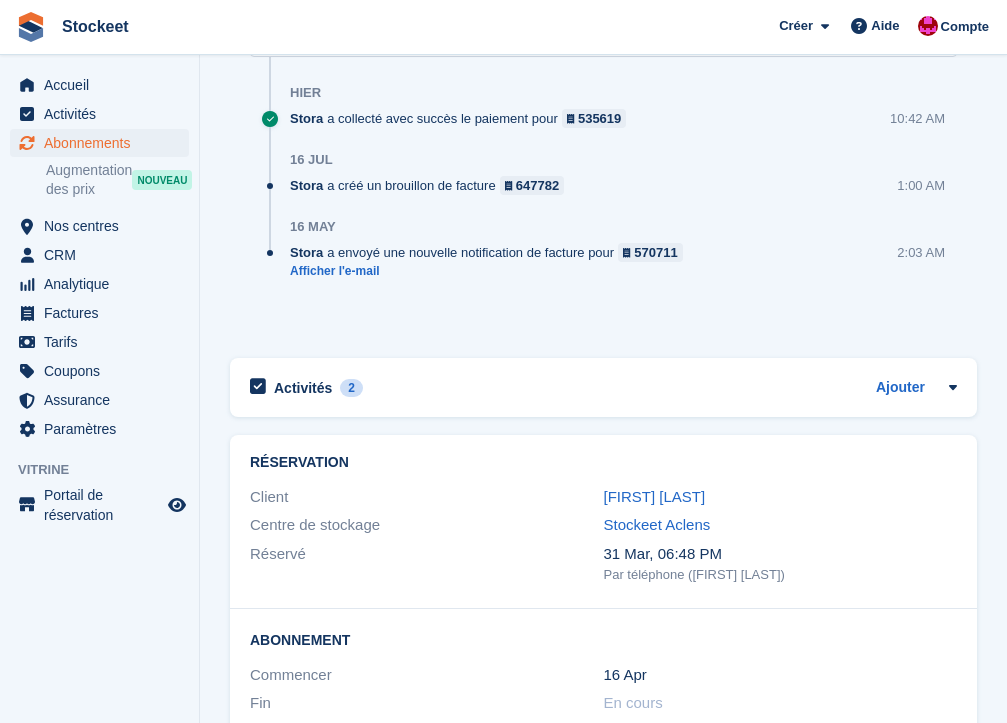 scroll, scrollTop: 1273, scrollLeft: 0, axis: vertical 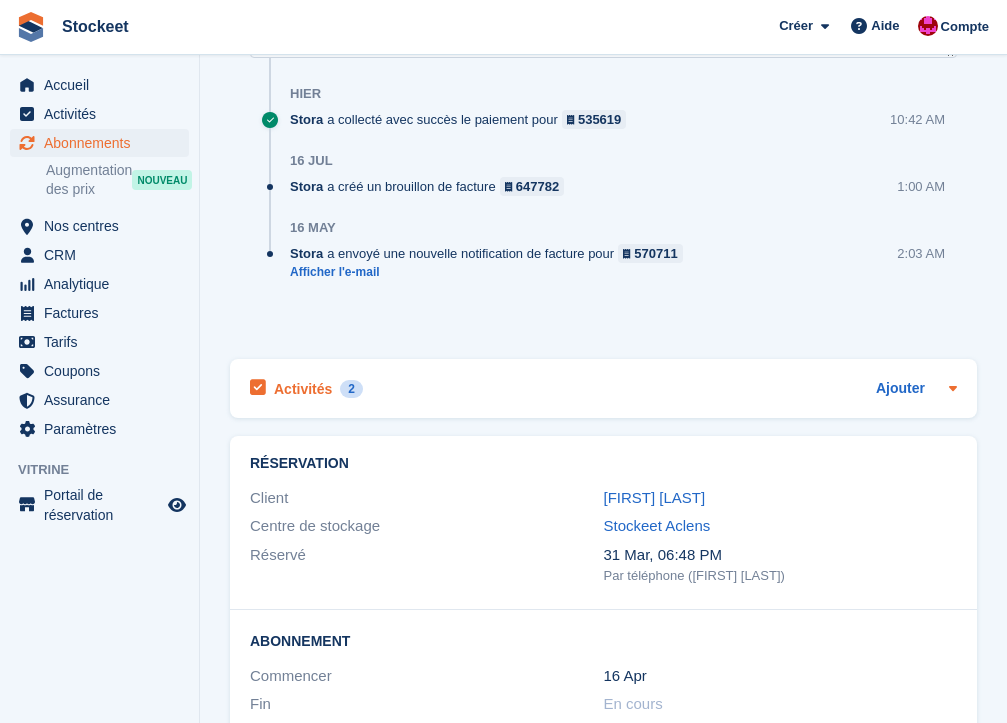 click on "Activités" at bounding box center [303, 389] 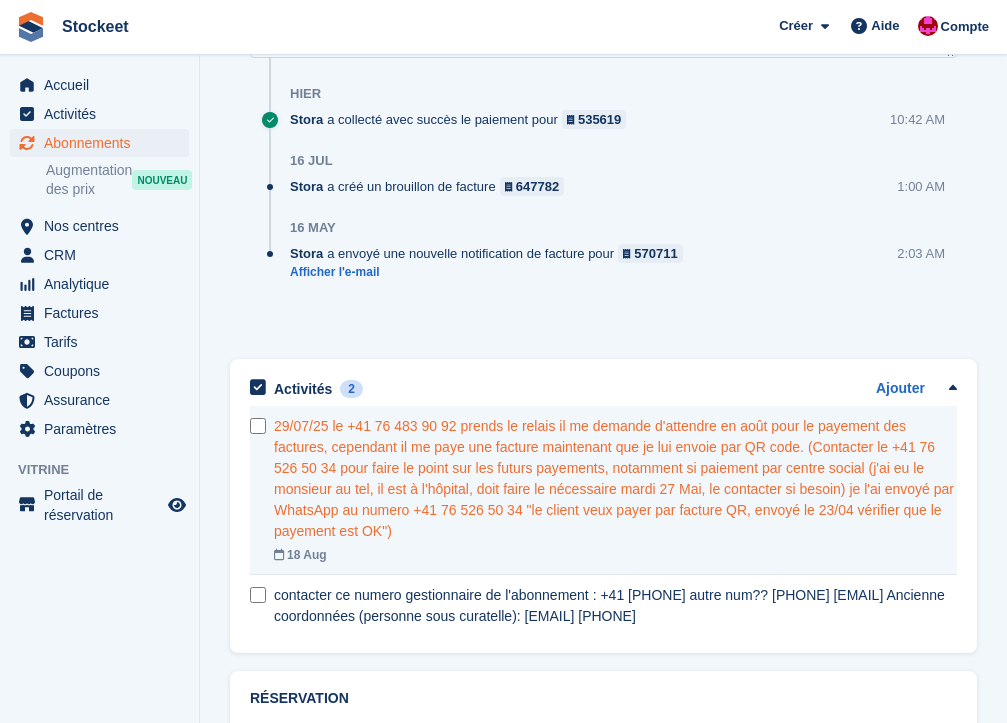 click on "29/07/25 le +41 76 483 90 92 prends le relais il me demande d'attendre en août pour le payement des factures, cependant il me paye une facture maintenant que je lui envoie par QR code.
(Contacter le +41 76 526 50 34 pour faire le point sur les futurs payements, notamment si paiement par centre social
(j'ai eu le monsieur au tel, il est à l'hôpital, doit faire le nécessaire mardi 27 Mai, le contacter si besoin)
je l'ai envoyé par WhatsApp au numero +41 76 526 50 34 "le client veux payer par facture QR, envoyé le 23/04 vérifier que le payement est OK")" at bounding box center [615, 479] 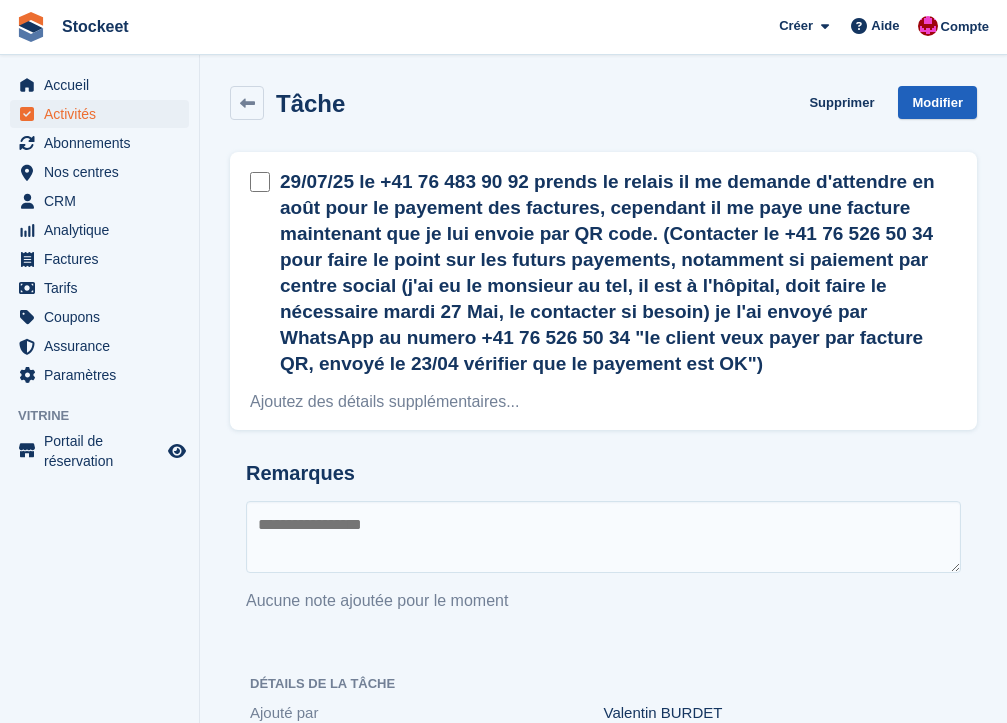 click on "Modifier" at bounding box center (937, 102) 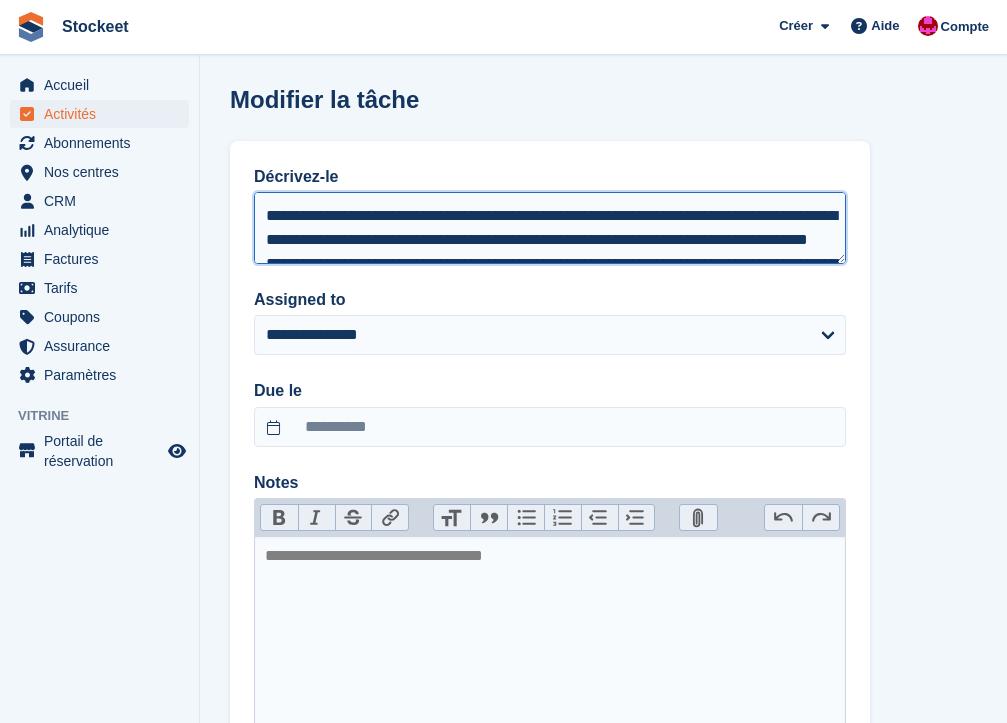 click on "**********" at bounding box center (550, 228) 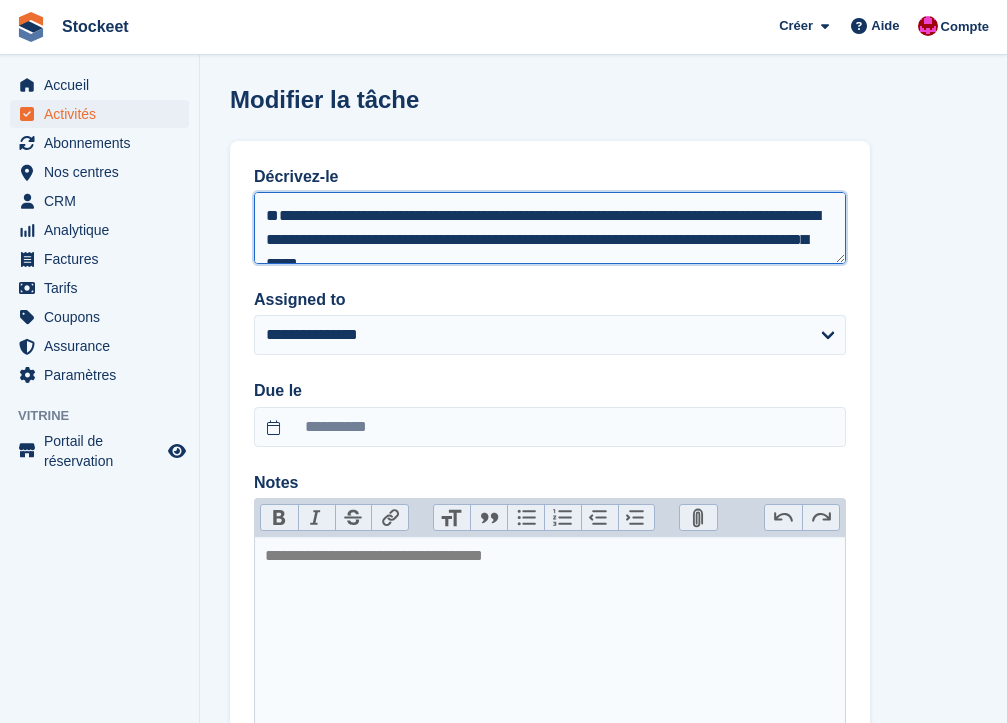 scroll, scrollTop: 11, scrollLeft: 0, axis: vertical 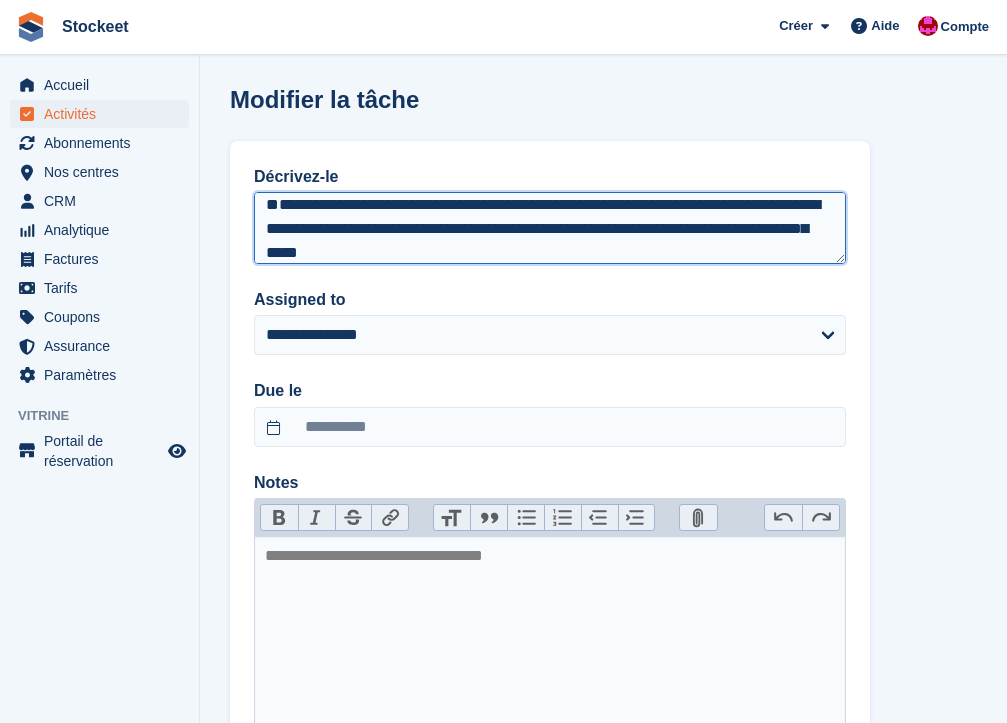 click on "**********" at bounding box center (550, 228) 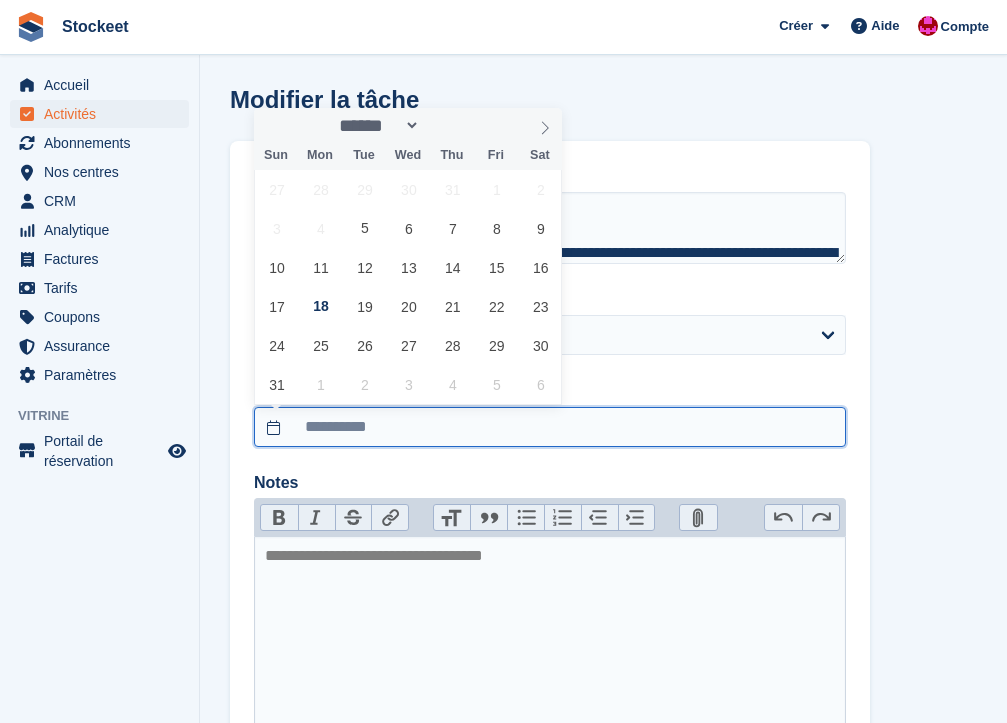 click on "**********" at bounding box center (550, 427) 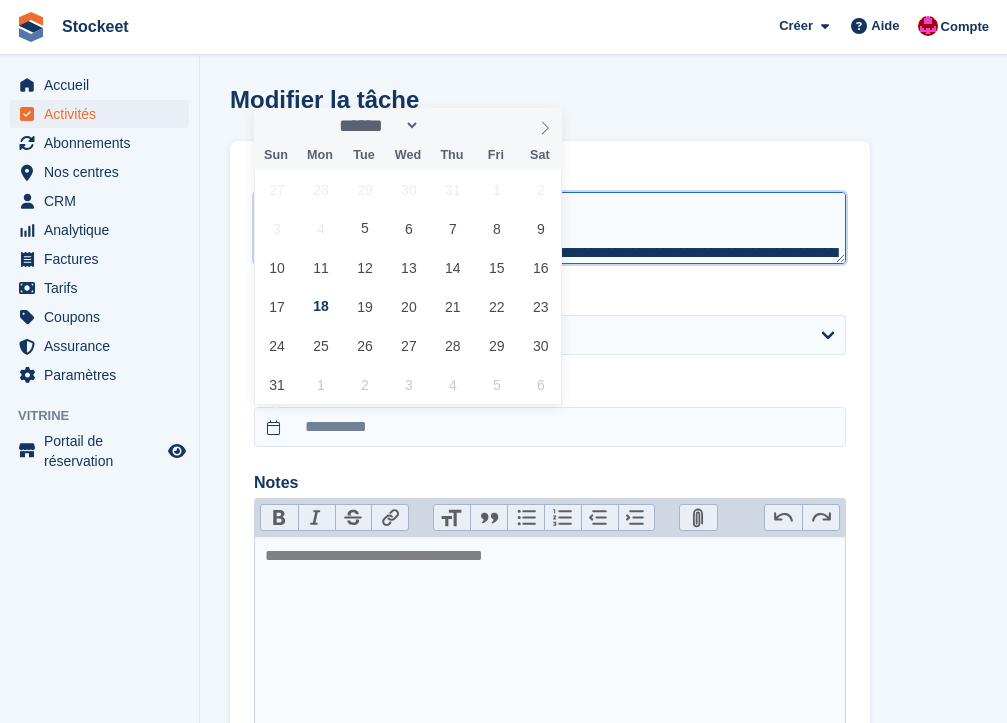 click on "**********" at bounding box center (550, 228) 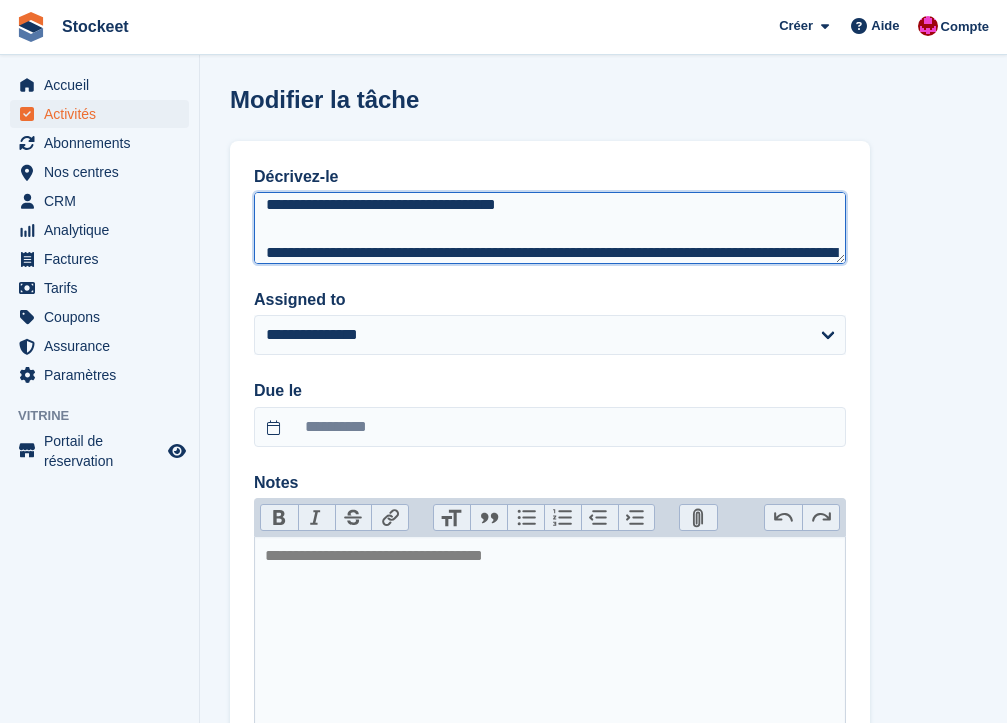 drag, startPoint x: 482, startPoint y: 252, endPoint x: 354, endPoint y: 249, distance: 128.03516 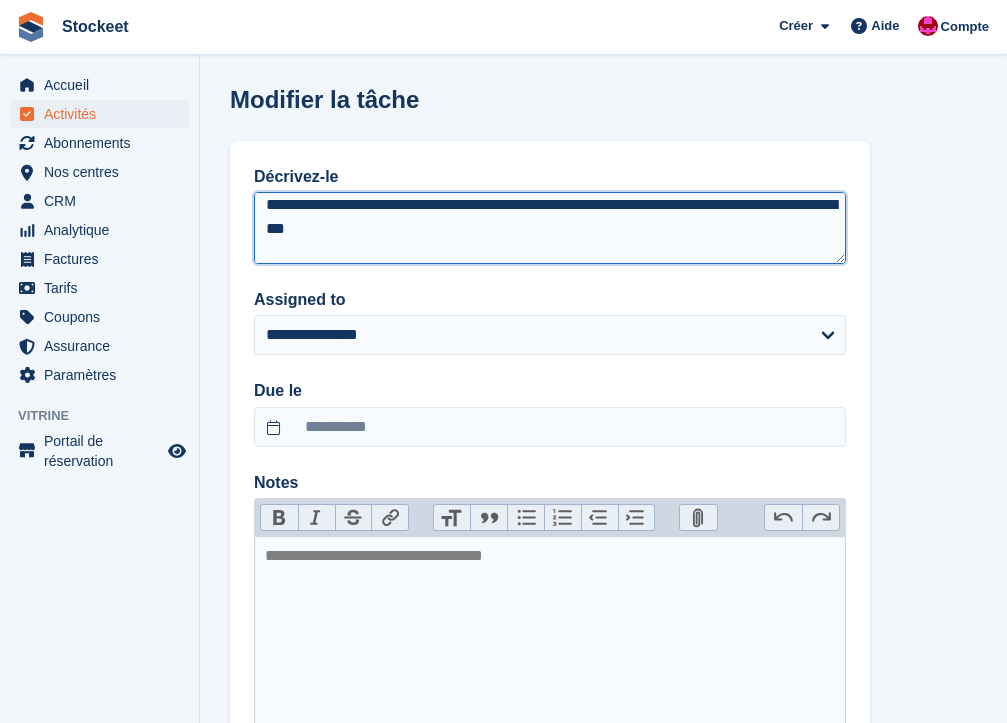 type on "**********" 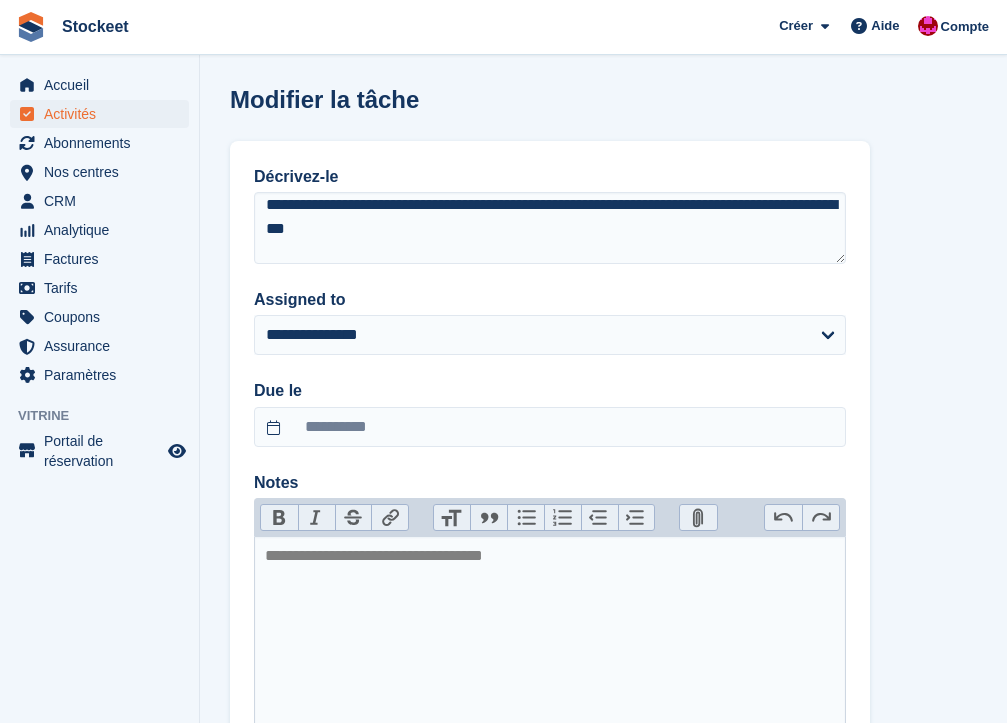 click on "**********" at bounding box center [550, 450] 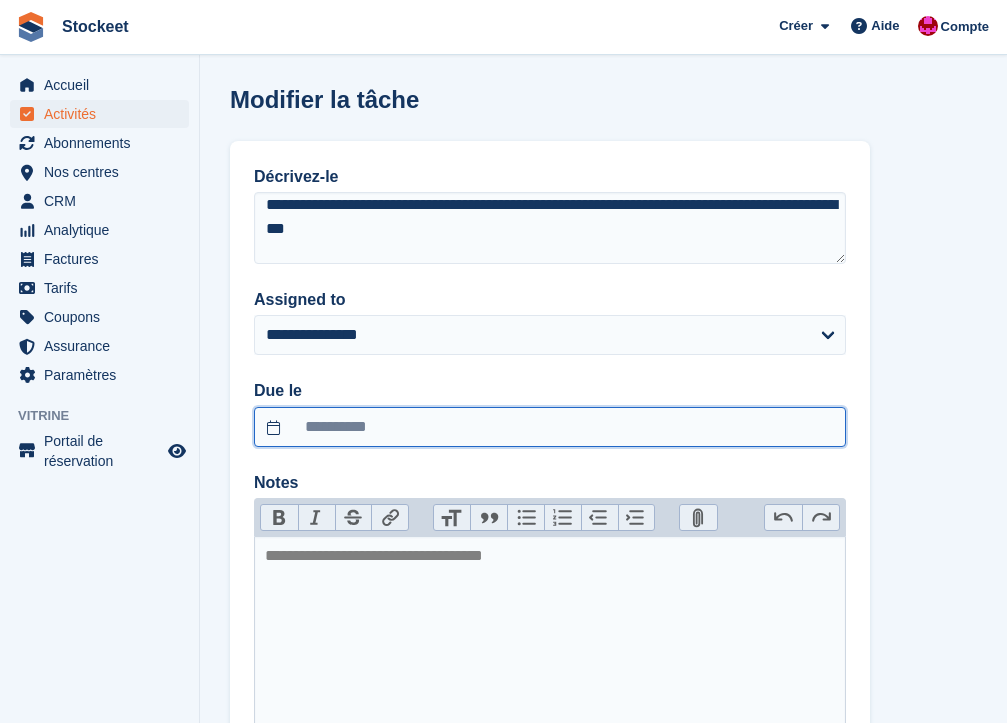 click on "**********" at bounding box center (550, 427) 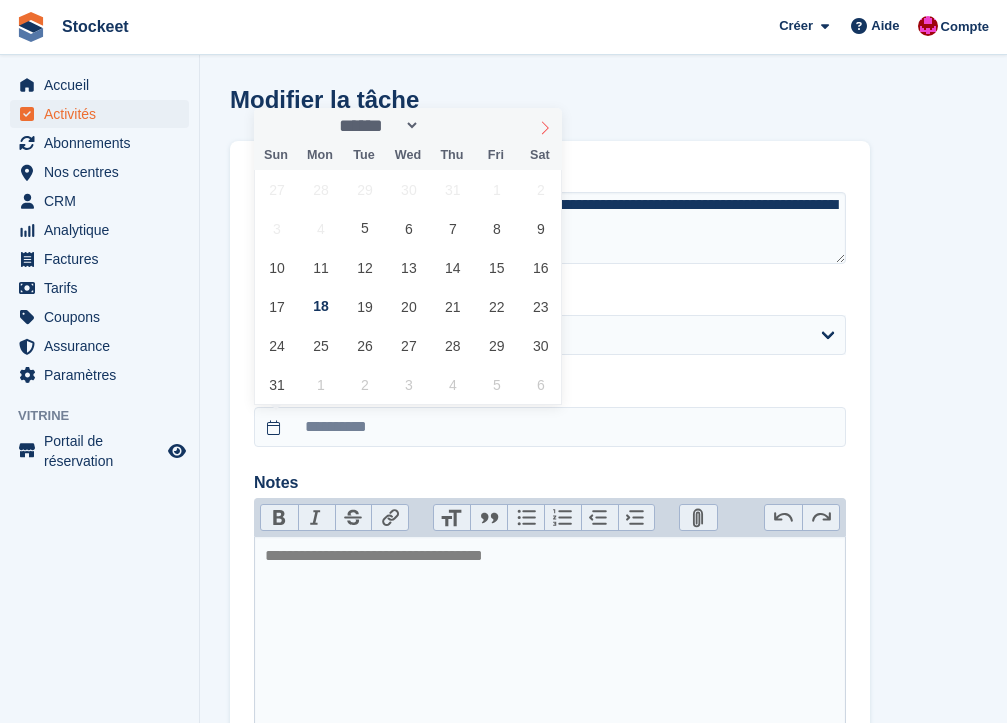 click 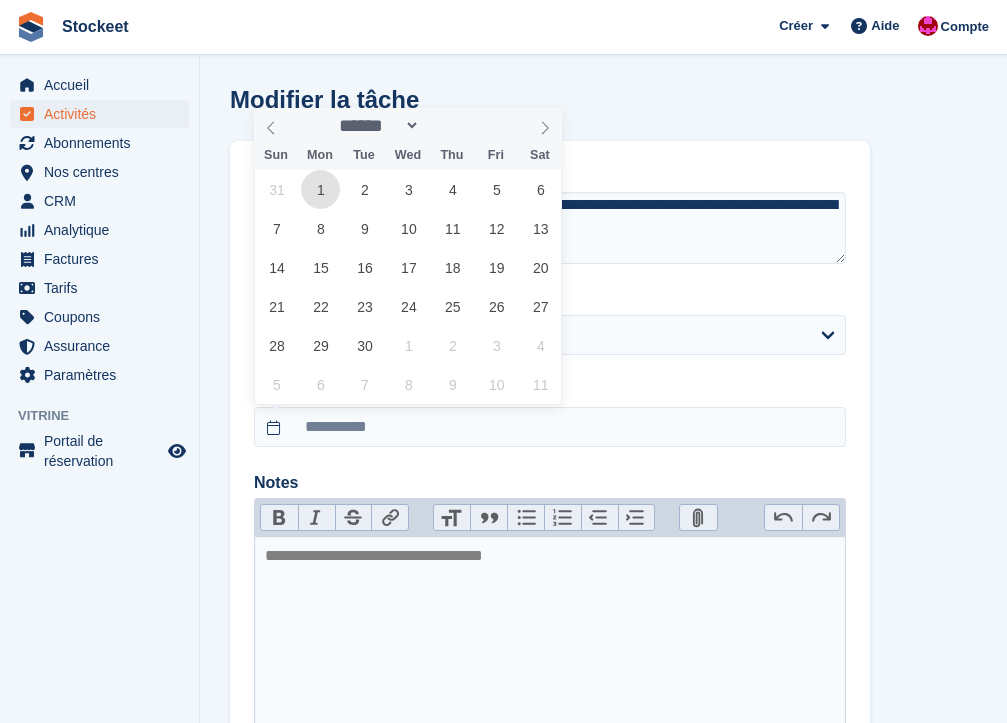 click on "1" at bounding box center [320, 189] 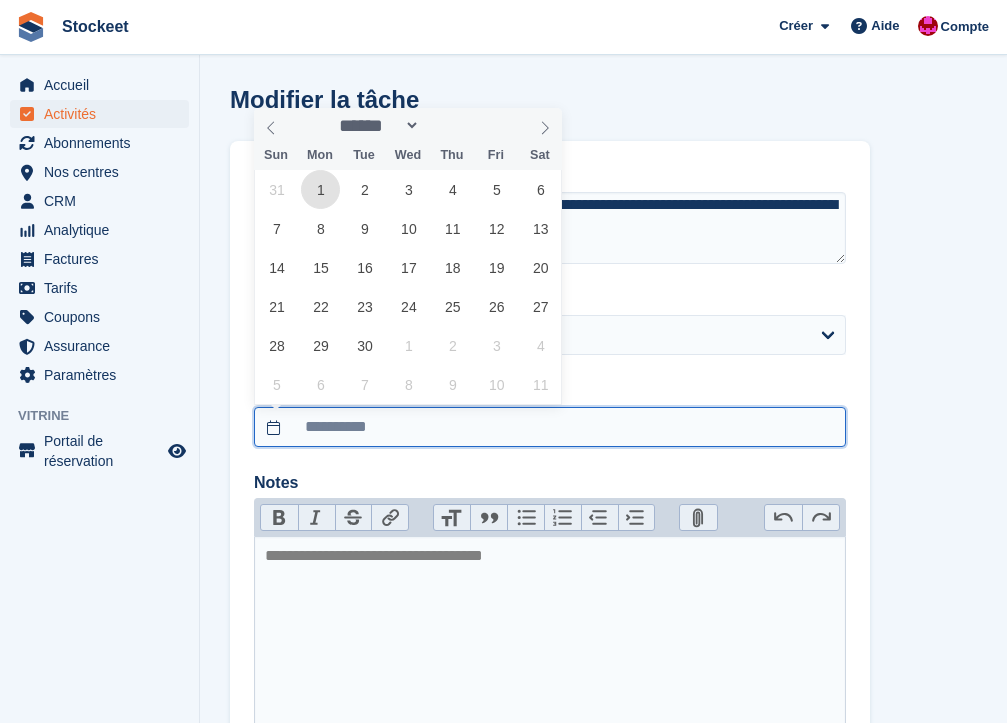 type on "**********" 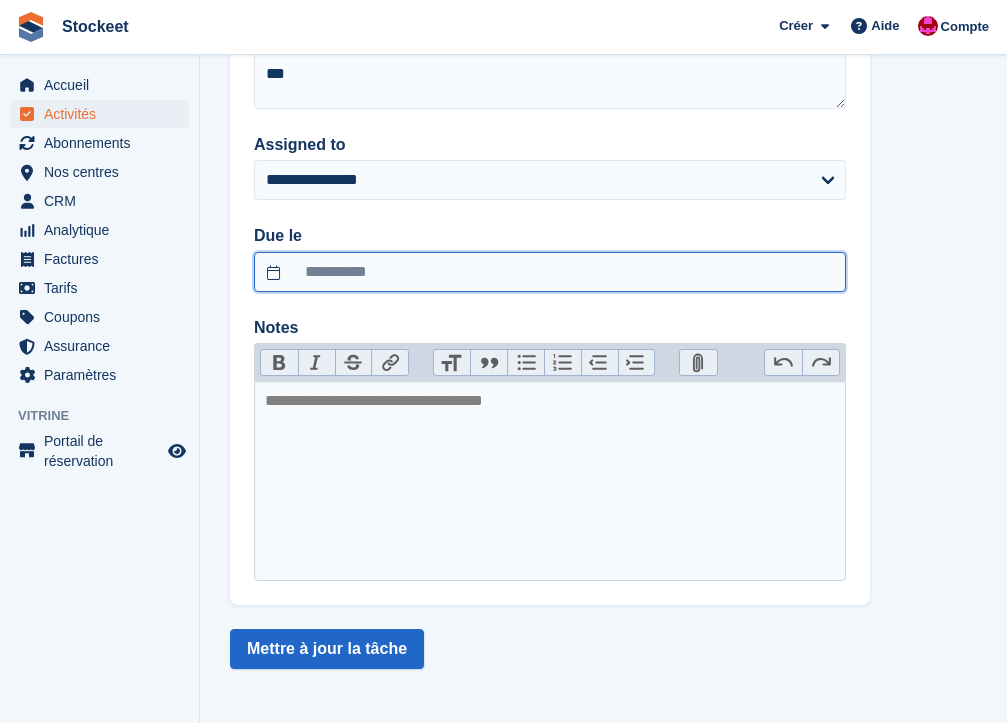 scroll, scrollTop: 155, scrollLeft: 0, axis: vertical 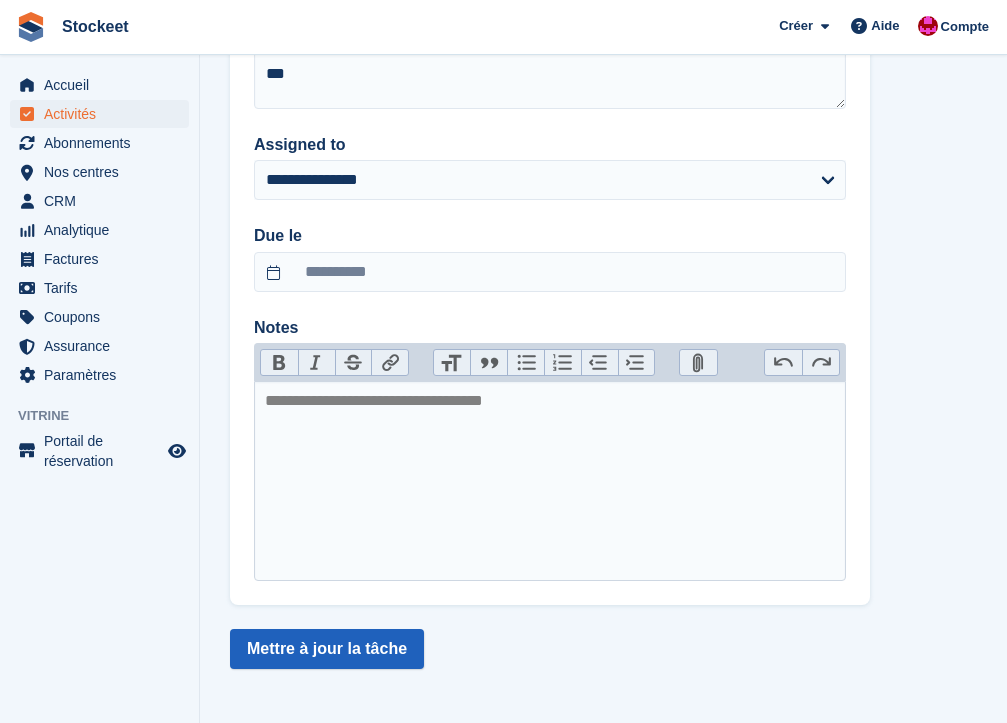 click on "Mettre à jour la tâche" at bounding box center [327, 649] 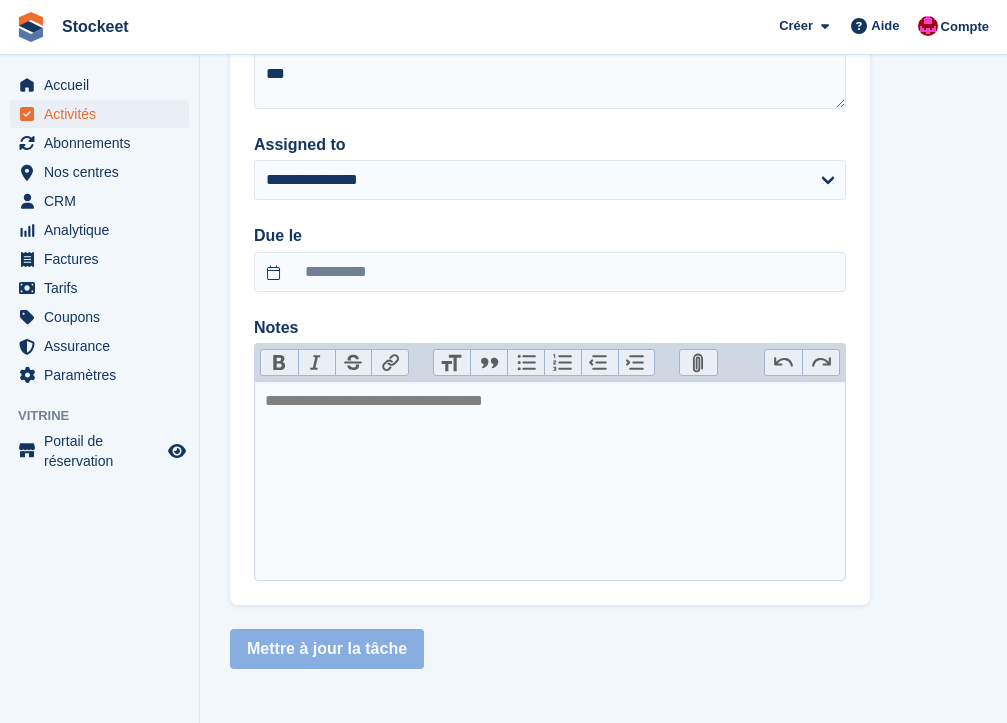 scroll, scrollTop: 0, scrollLeft: 0, axis: both 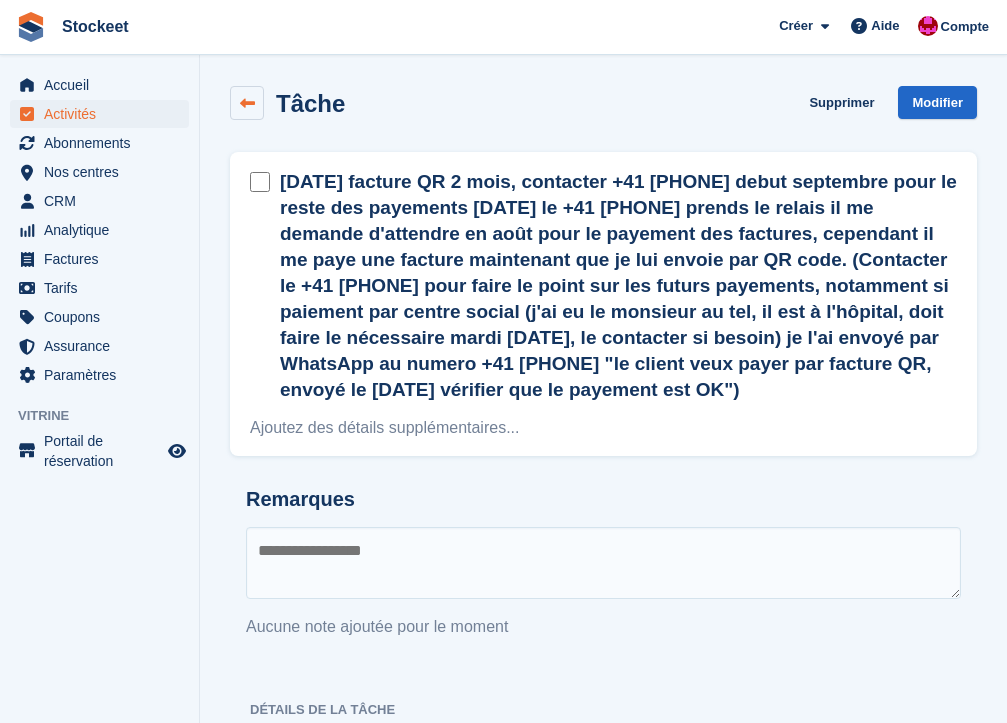 click at bounding box center [247, 103] 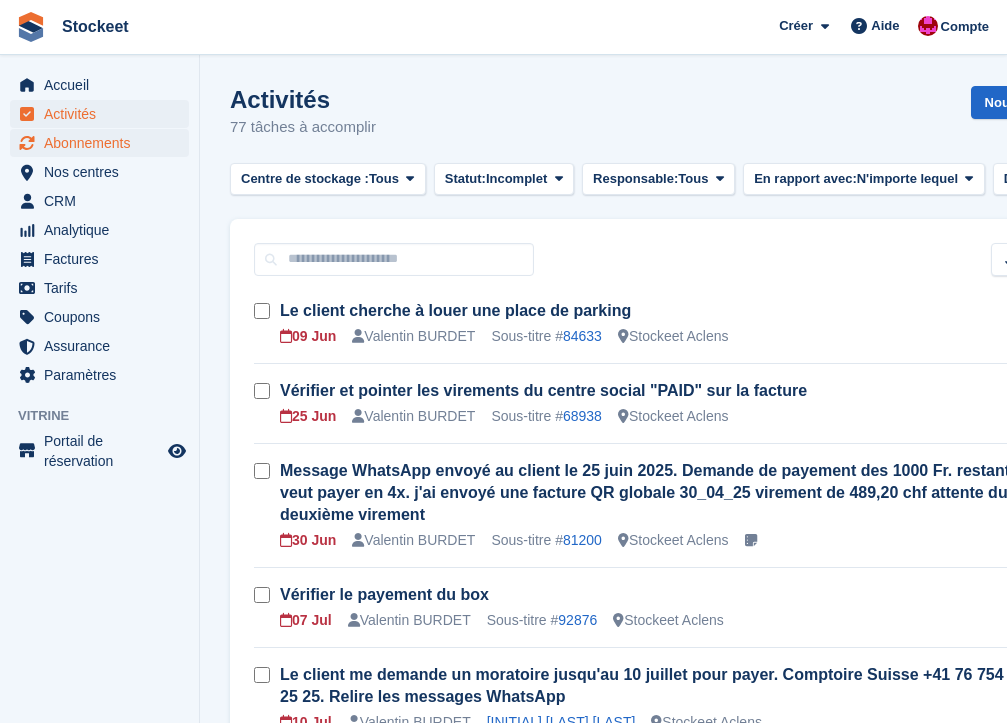 click on "Abonnements" at bounding box center [104, 143] 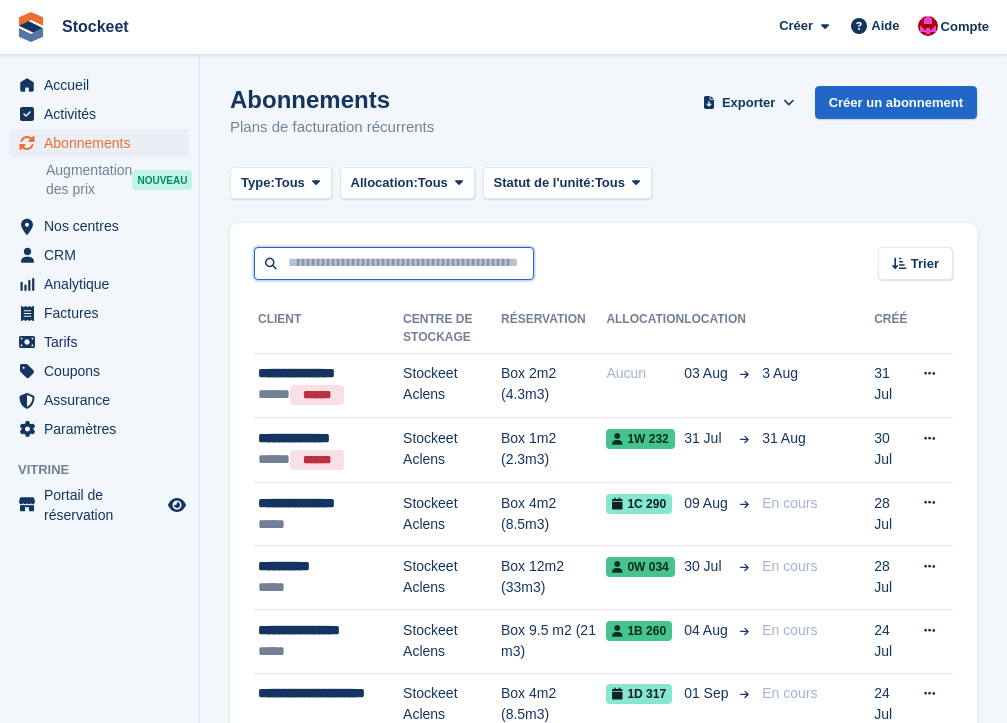 click at bounding box center [394, 263] 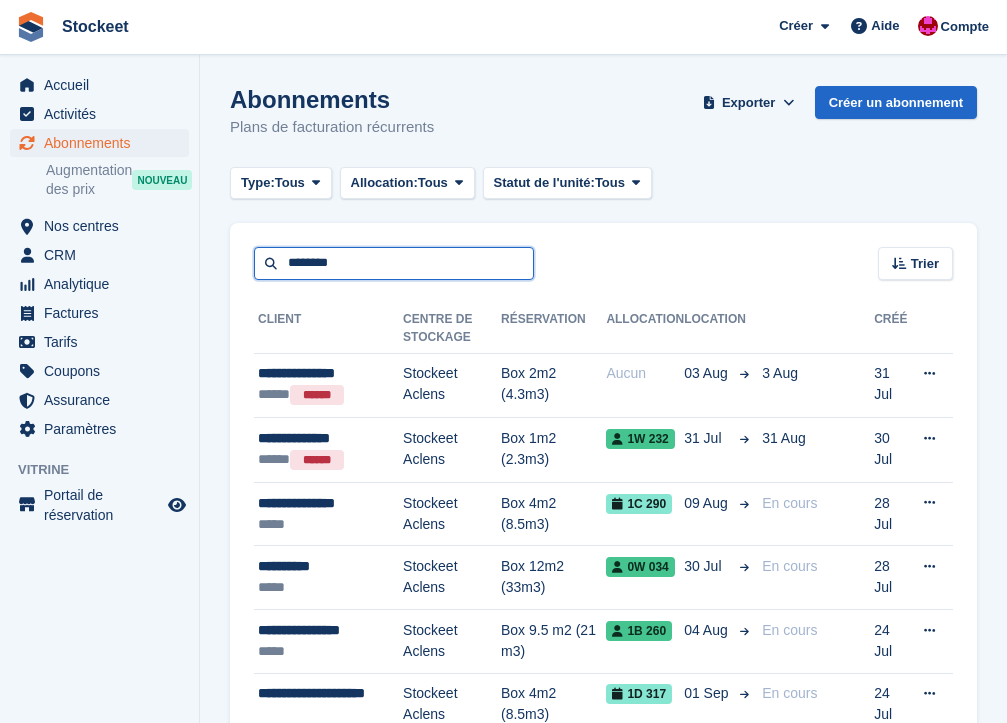 type on "********" 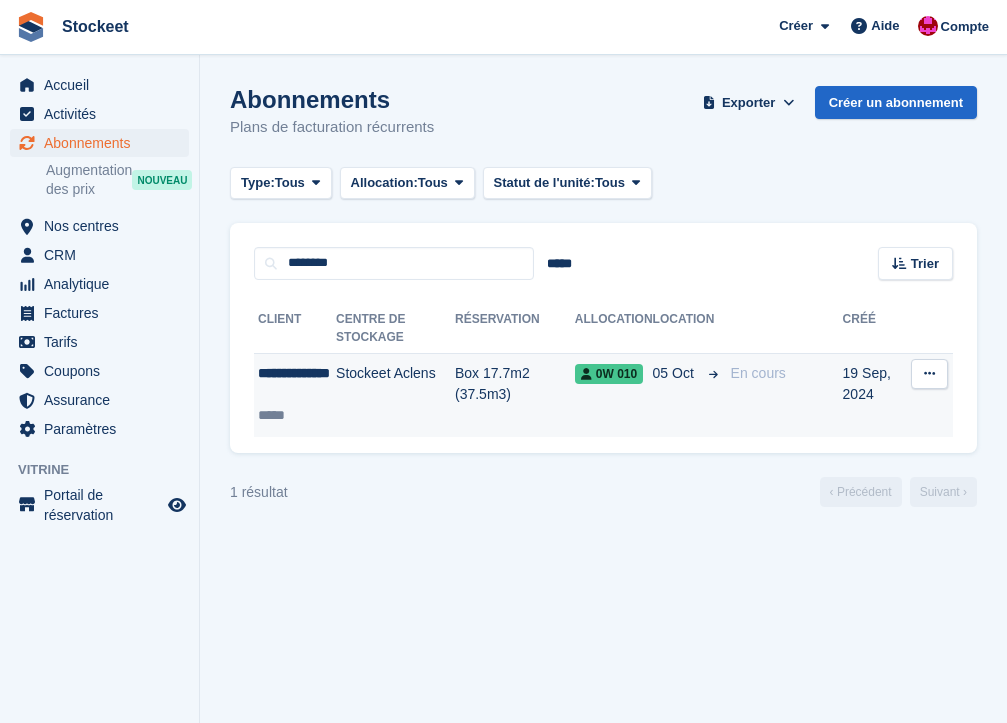 click on "**********" at bounding box center (297, 384) 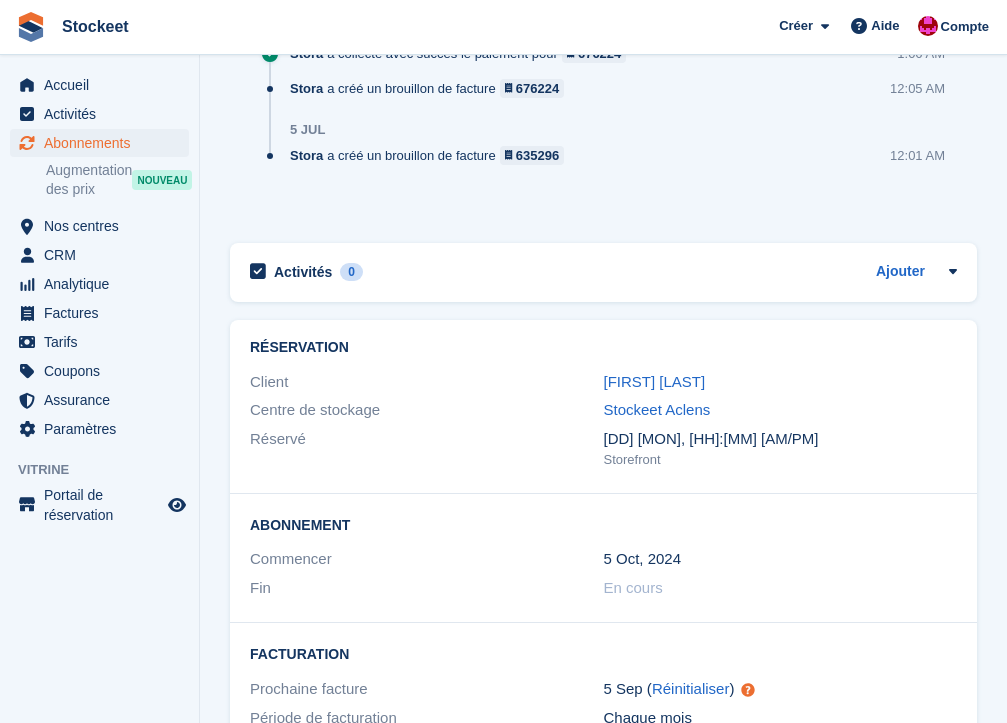 scroll, scrollTop: 1423, scrollLeft: 0, axis: vertical 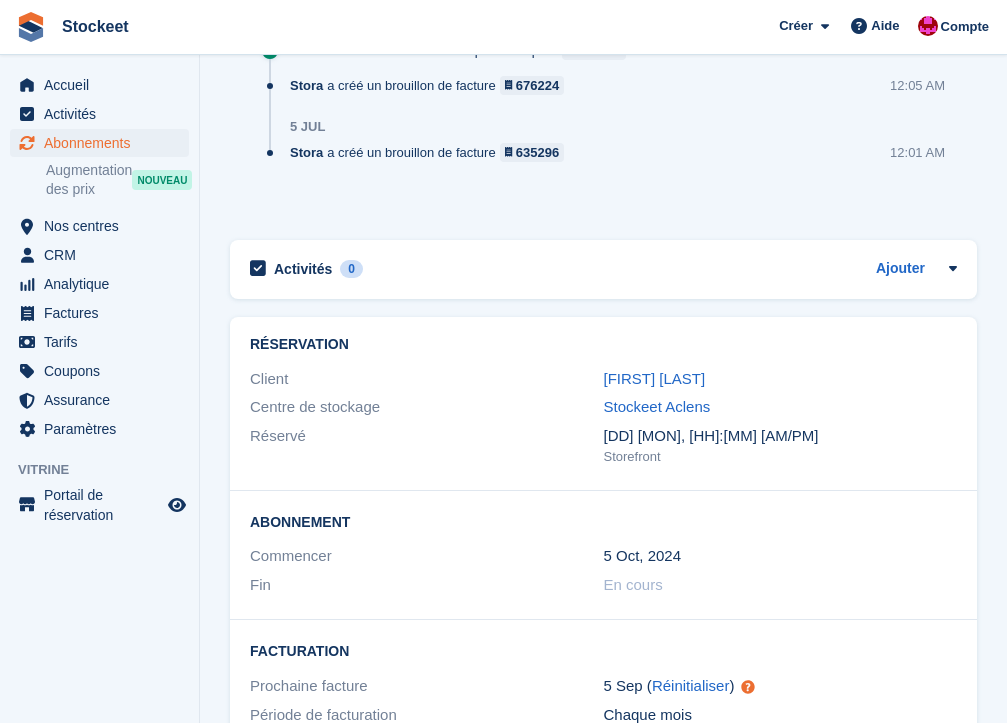 click on "Client
Christel Citro" at bounding box center (603, 379) 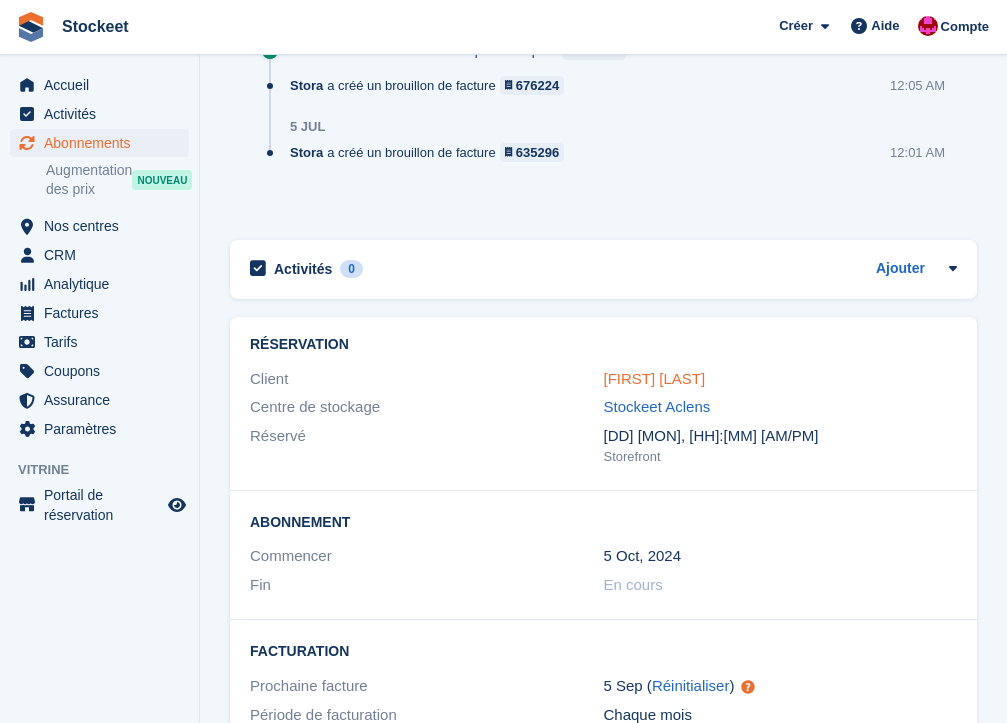 click on "Christel Citro" at bounding box center (655, 378) 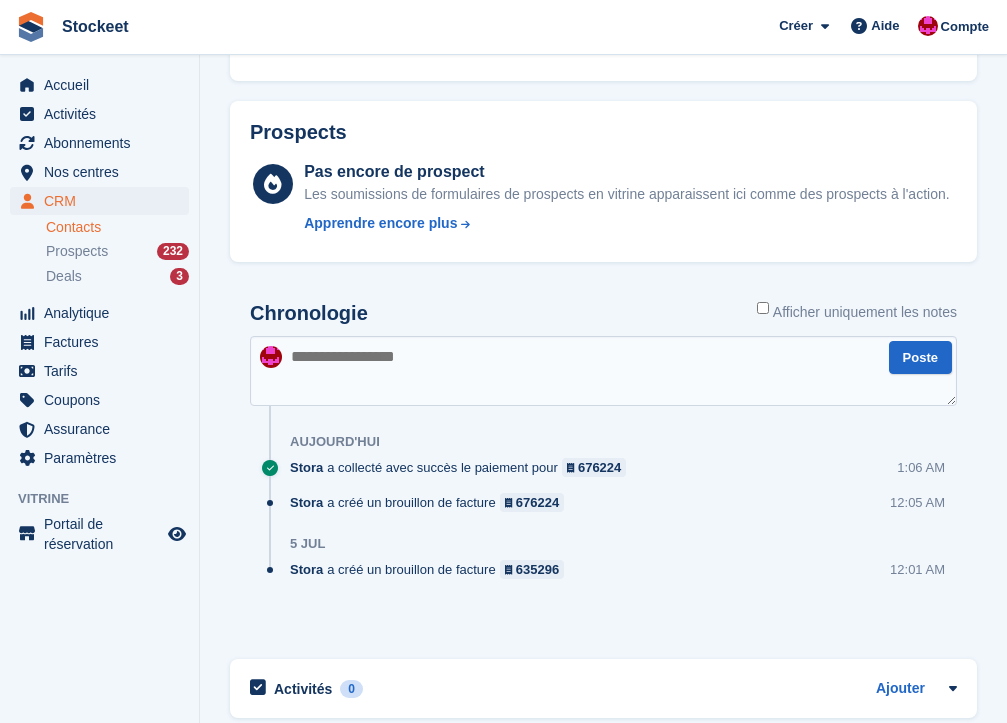 scroll, scrollTop: 1417, scrollLeft: 0, axis: vertical 